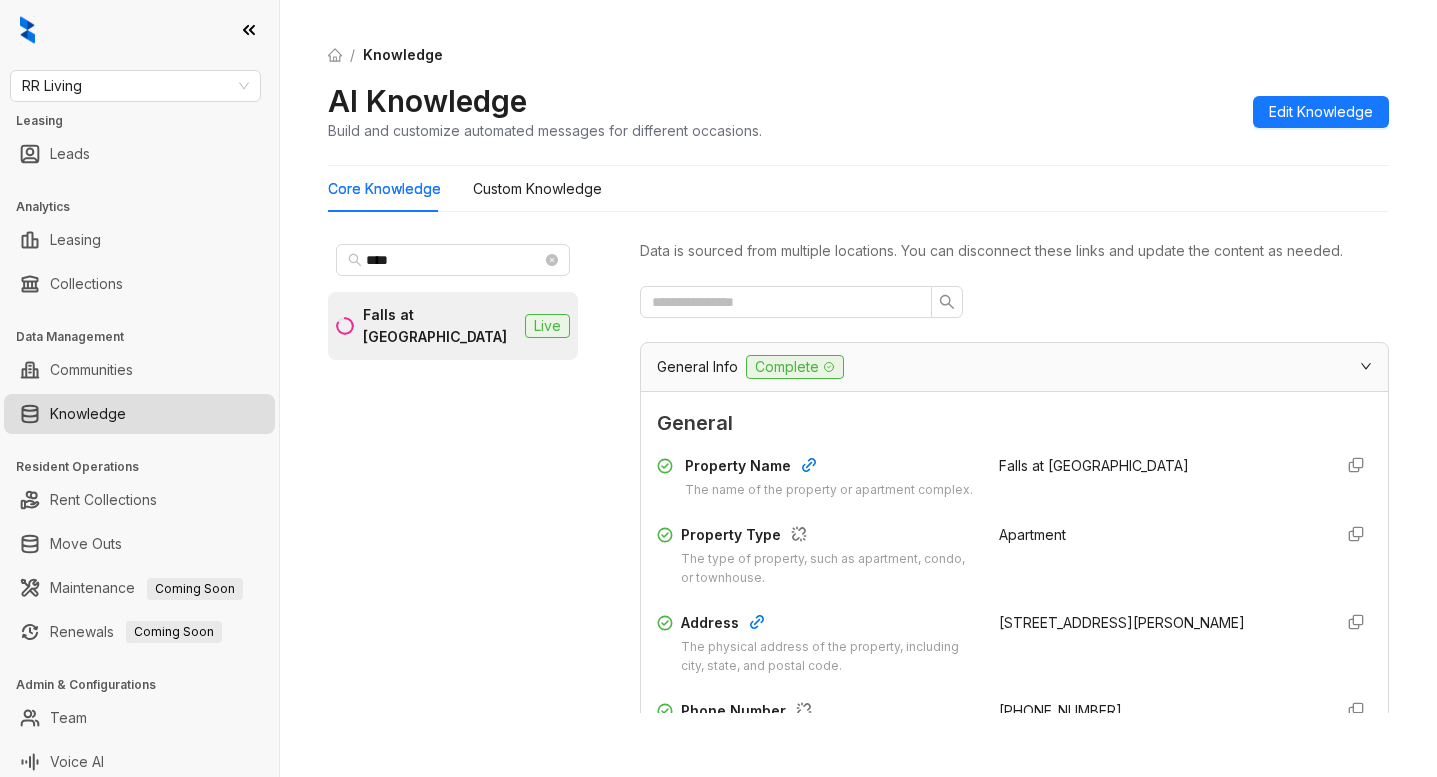 scroll, scrollTop: 0, scrollLeft: 0, axis: both 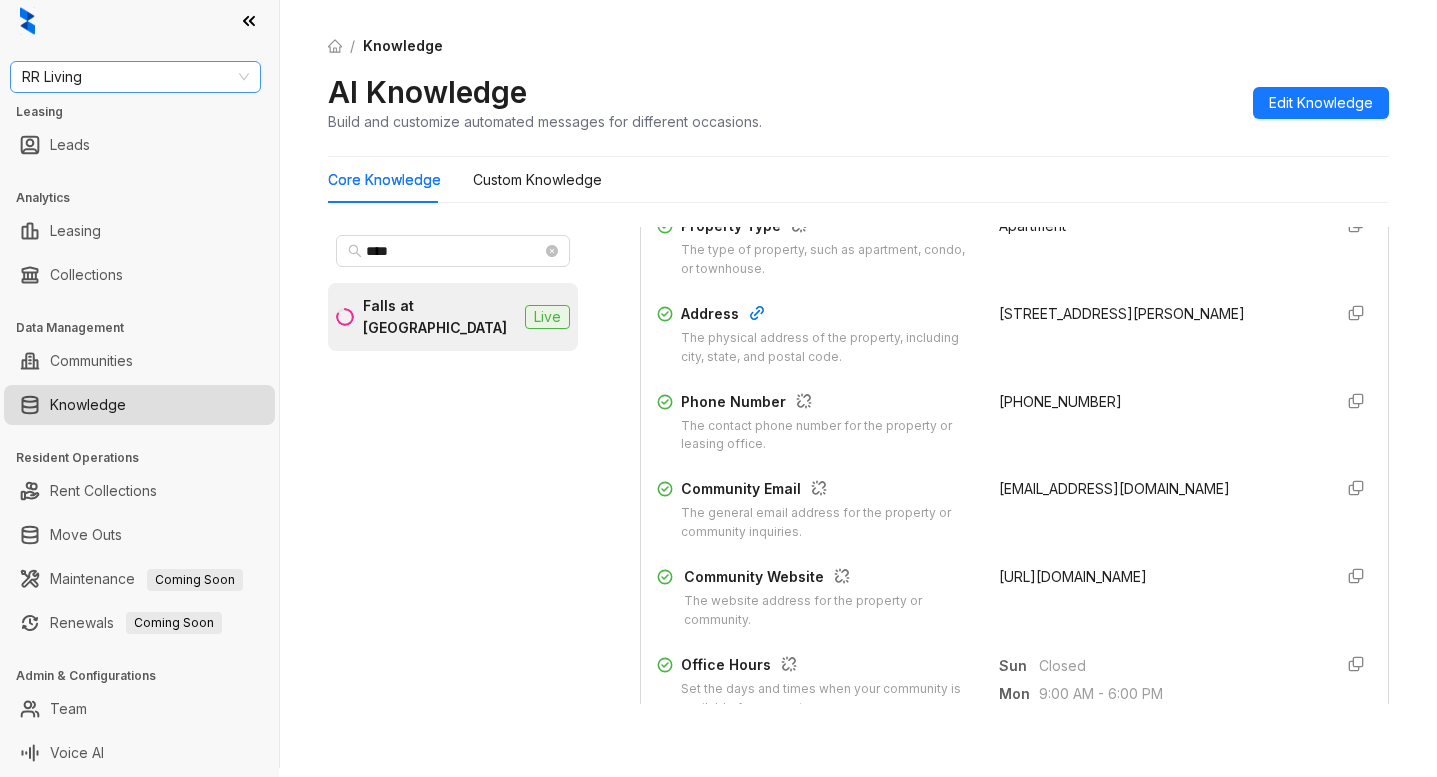 click on "RR Living" at bounding box center [135, 77] 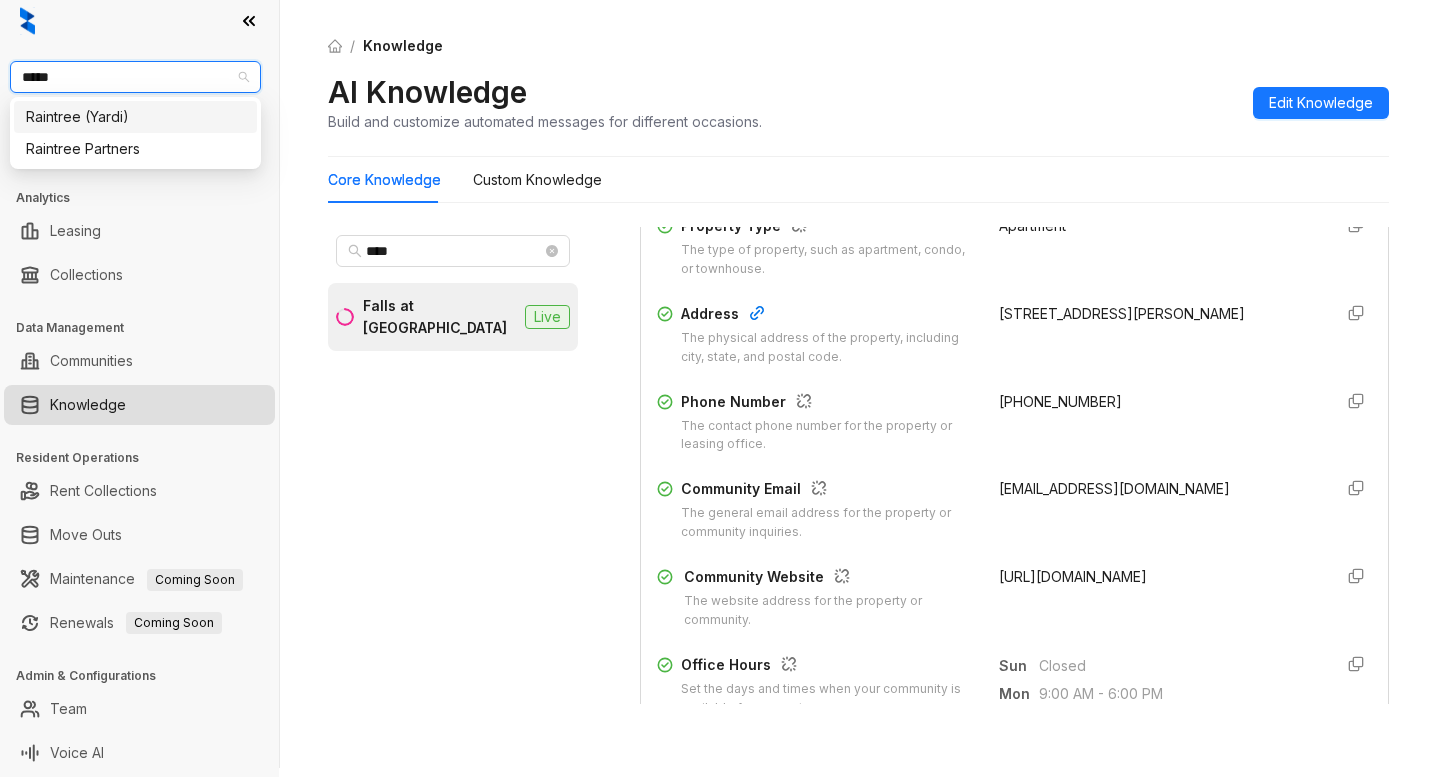 type on "******" 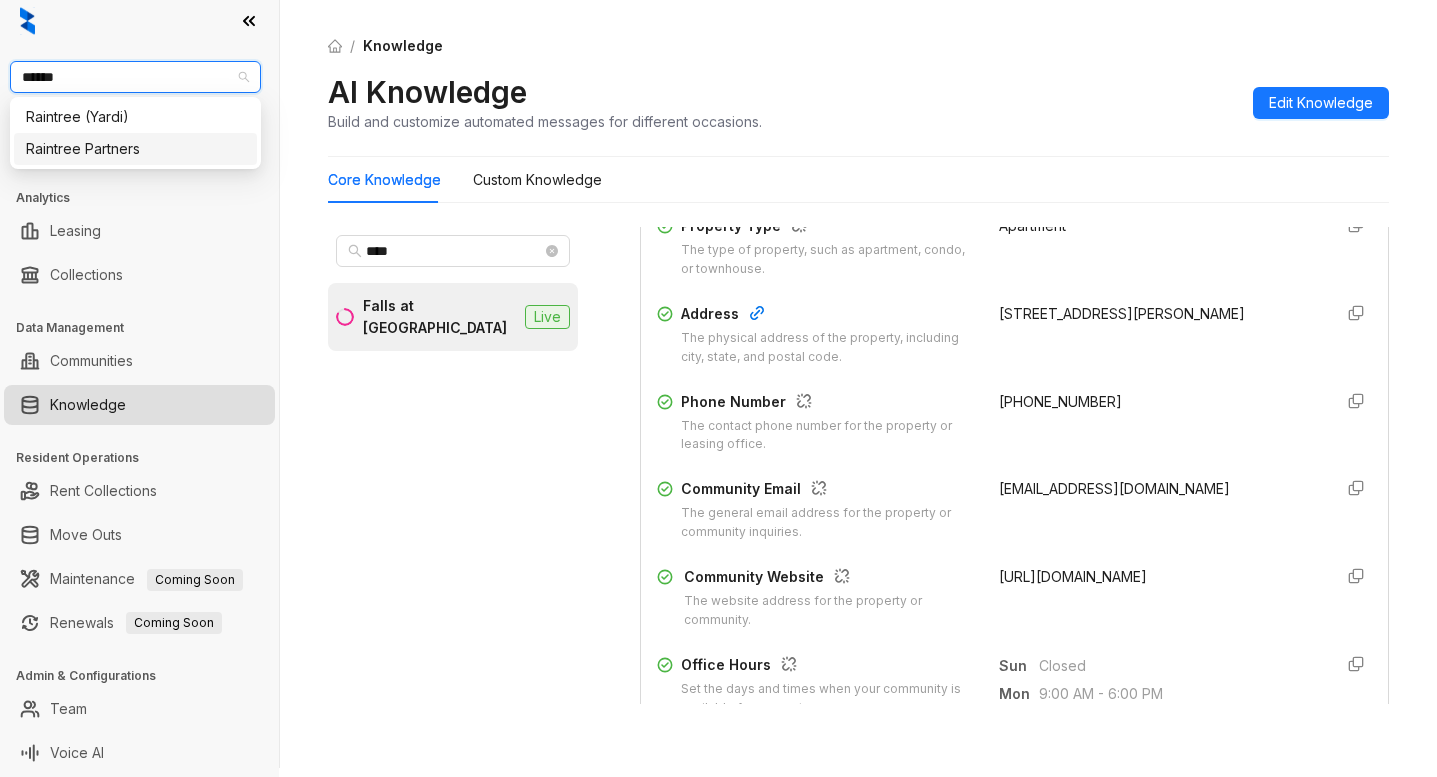 click on "Raintree Partners" at bounding box center [135, 149] 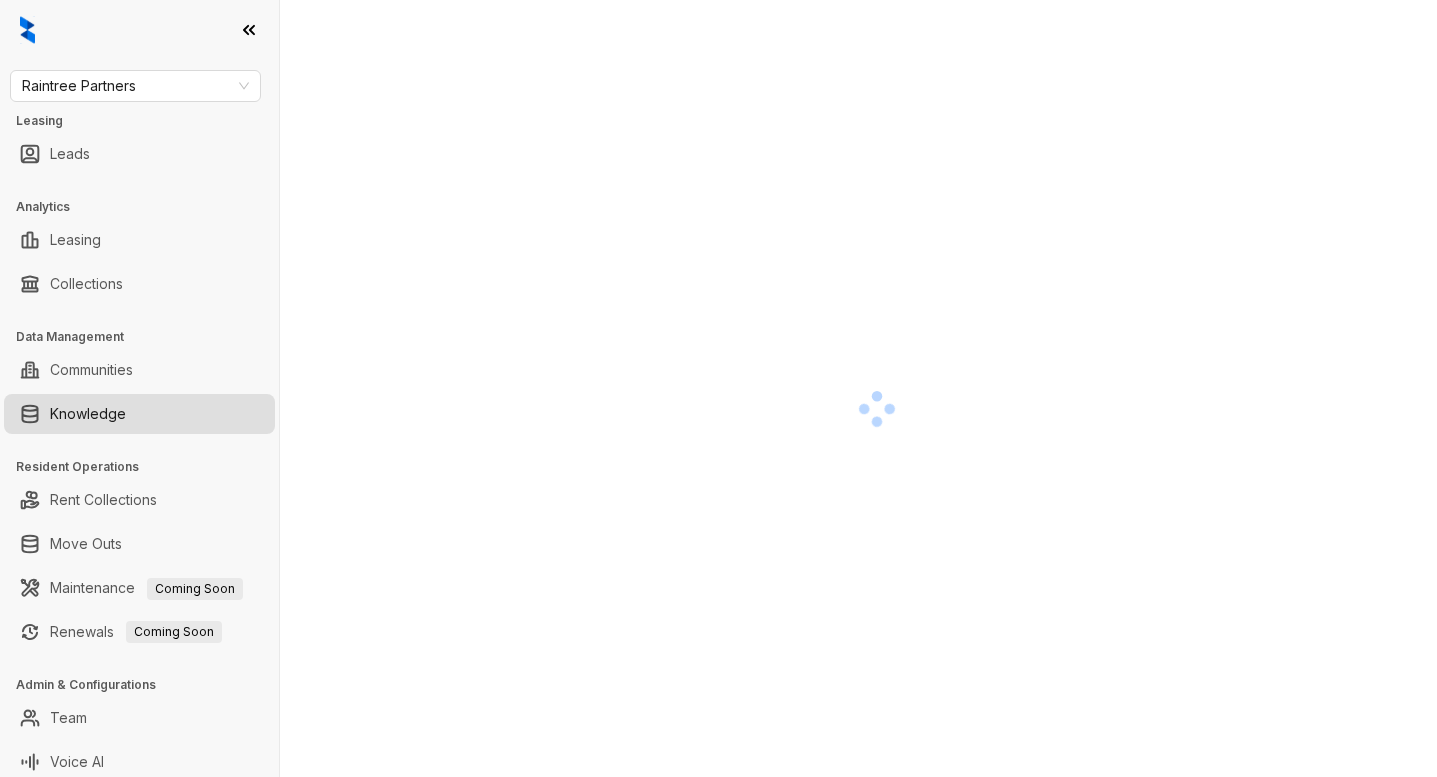 scroll, scrollTop: 0, scrollLeft: 0, axis: both 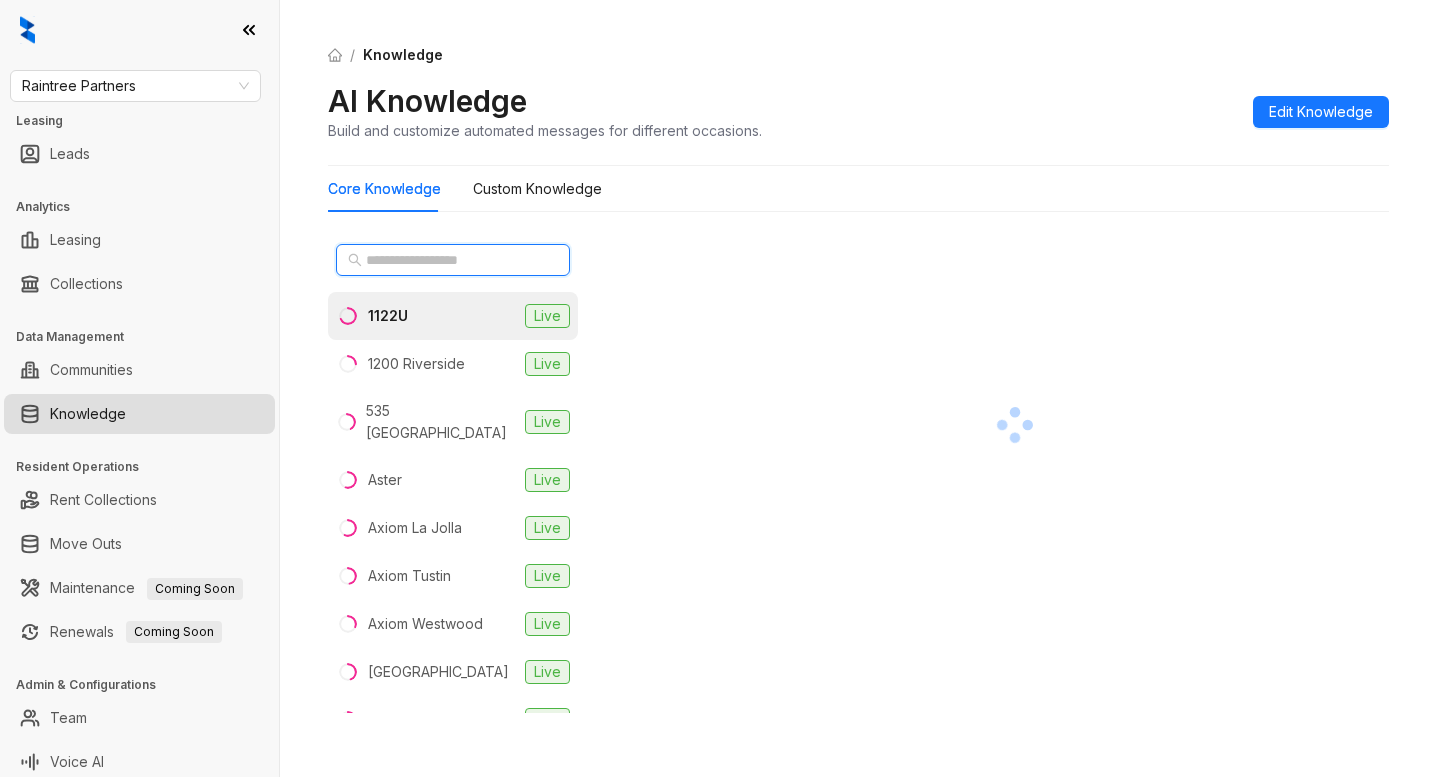 click at bounding box center [454, 260] 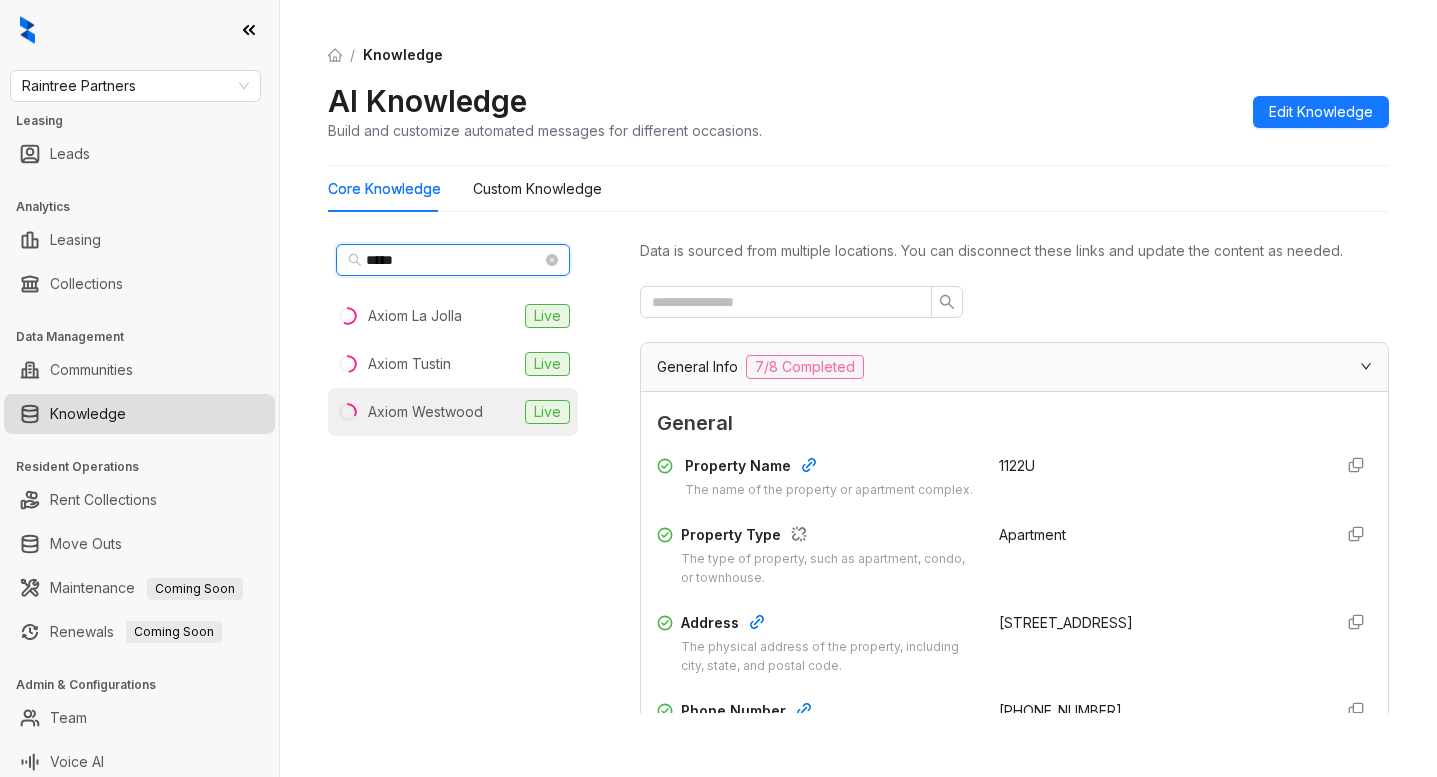 type on "*****" 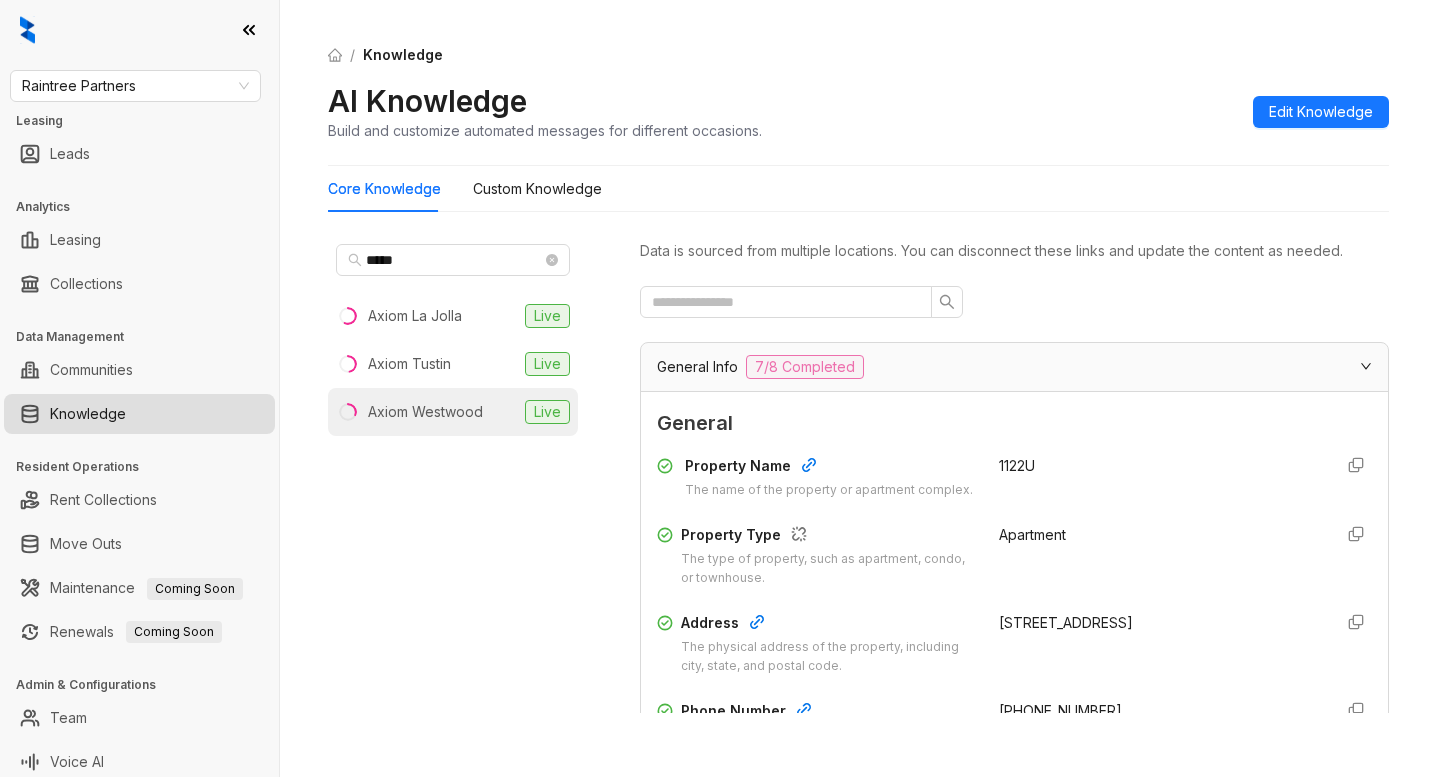 click on "Axiom Westwood" at bounding box center (425, 412) 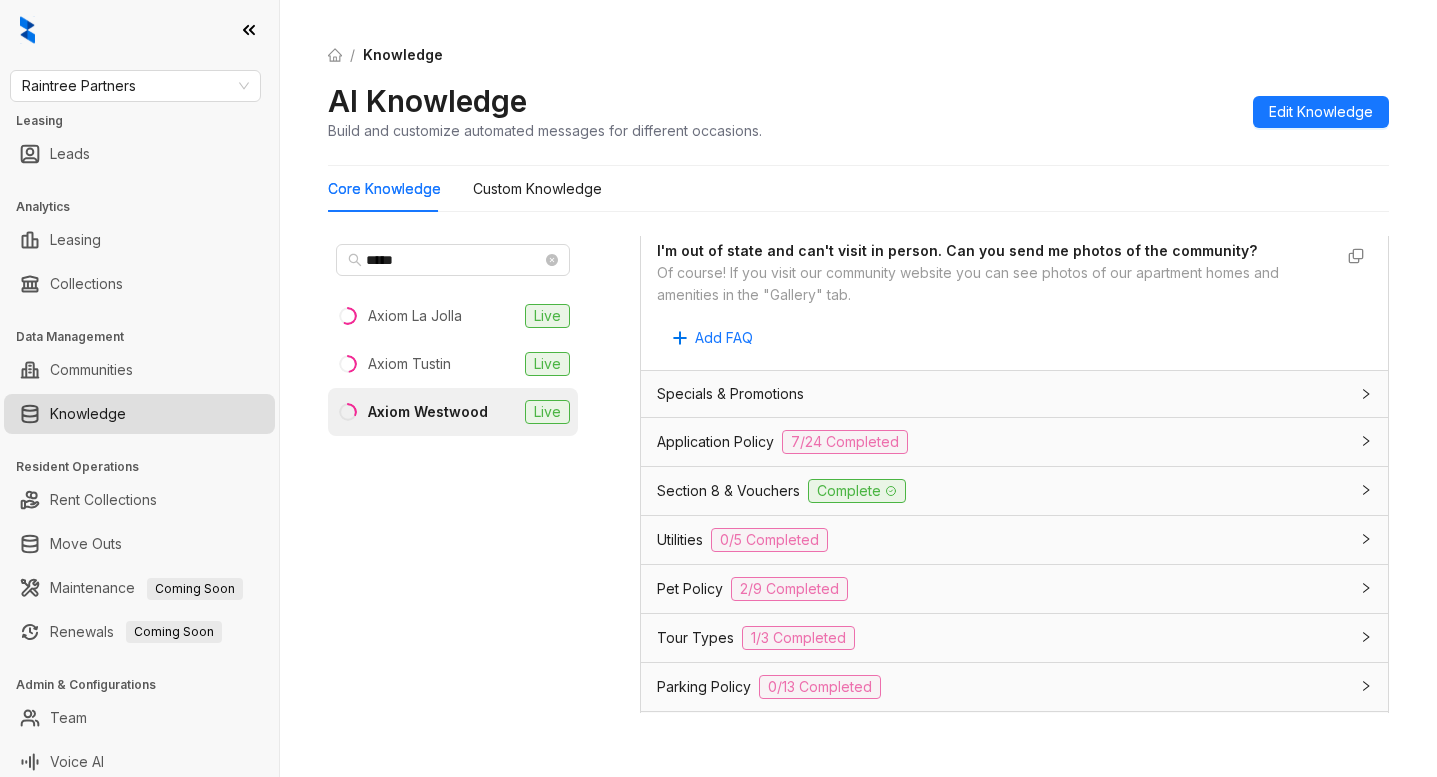 scroll, scrollTop: 1444, scrollLeft: 0, axis: vertical 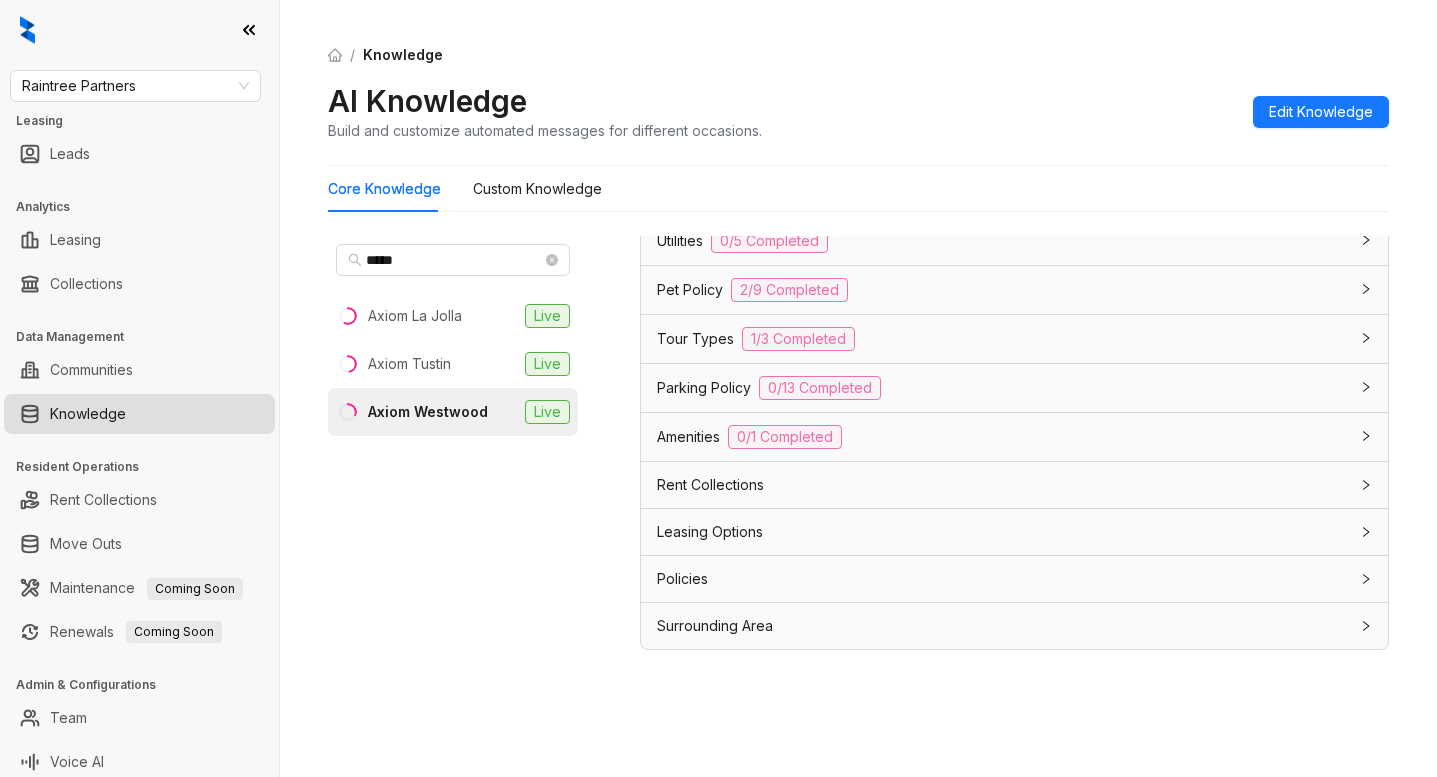 click on "Leasing Options" at bounding box center [710, 532] 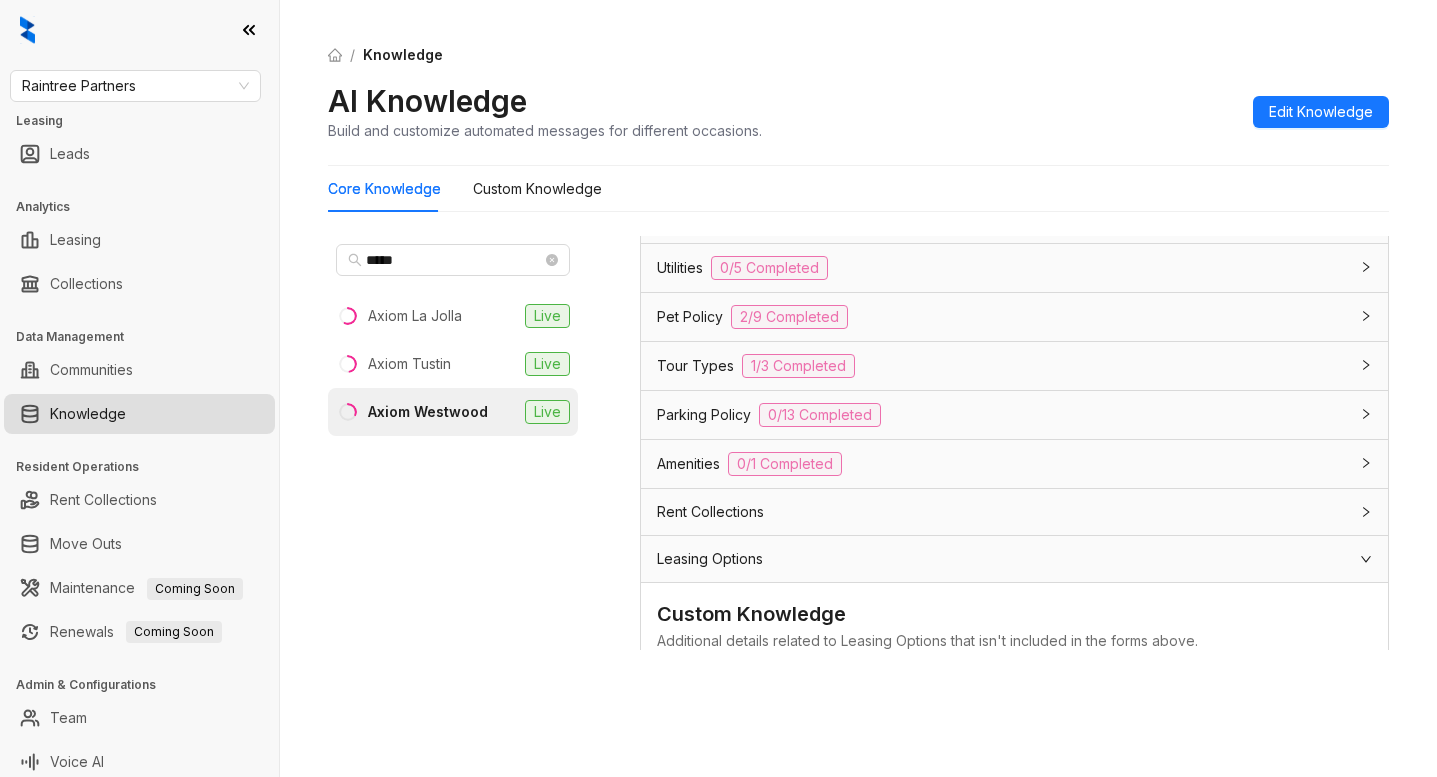 scroll, scrollTop: 877, scrollLeft: 0, axis: vertical 